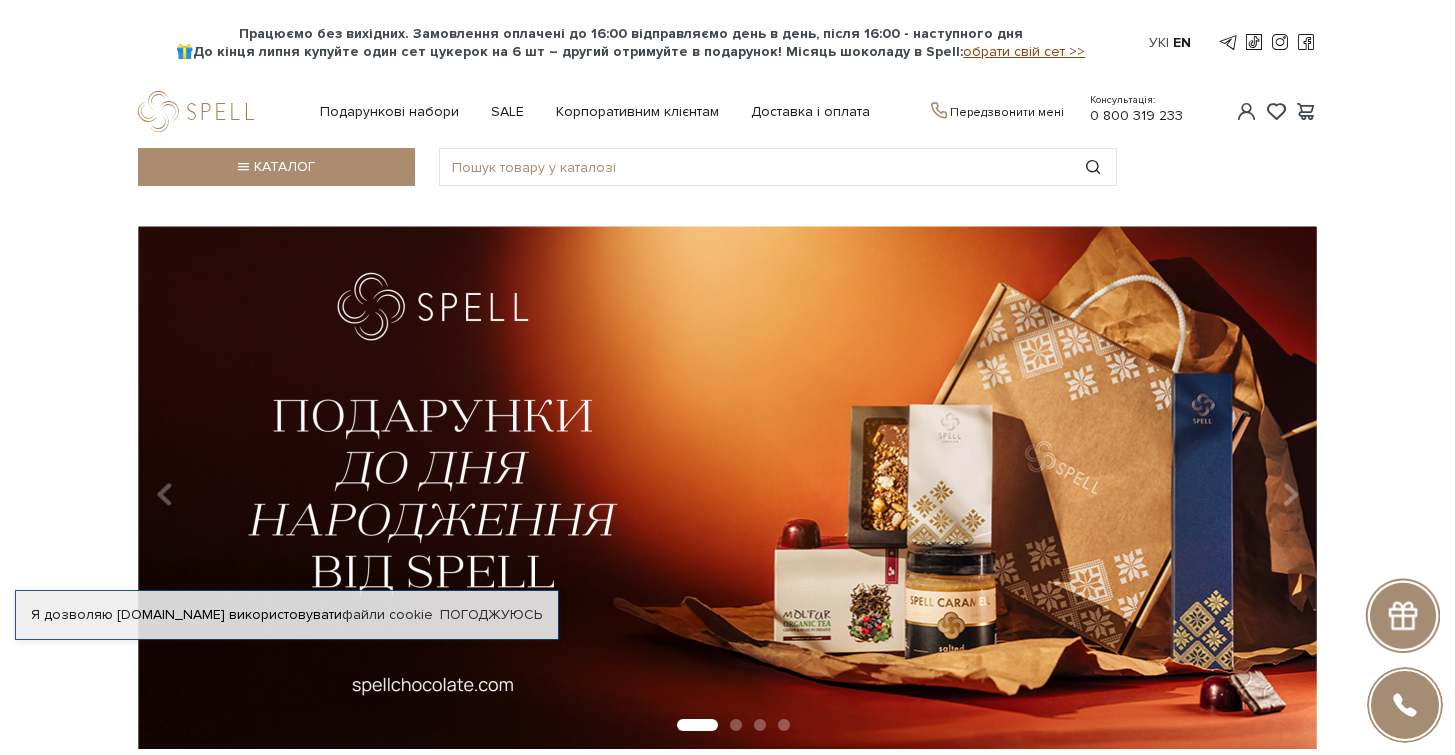 scroll, scrollTop: 0, scrollLeft: 0, axis: both 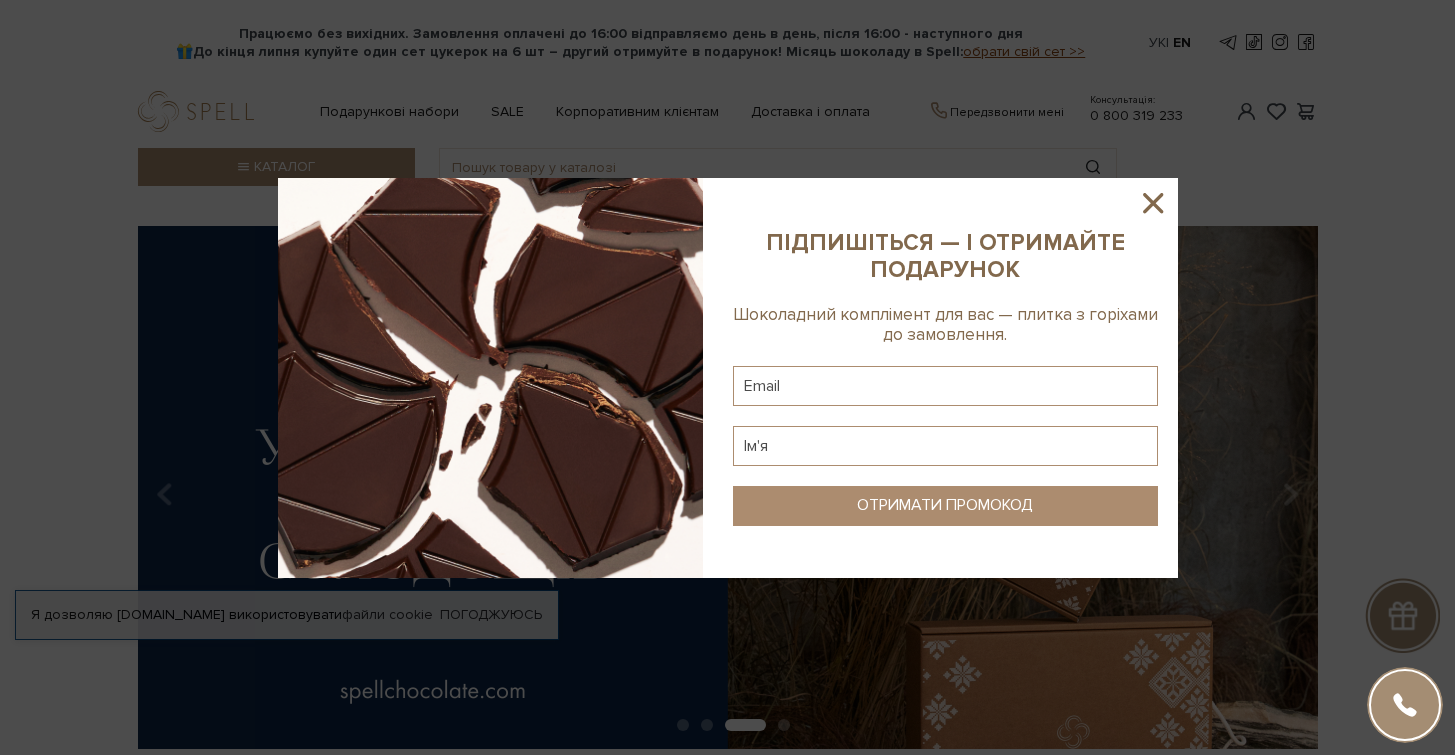 click 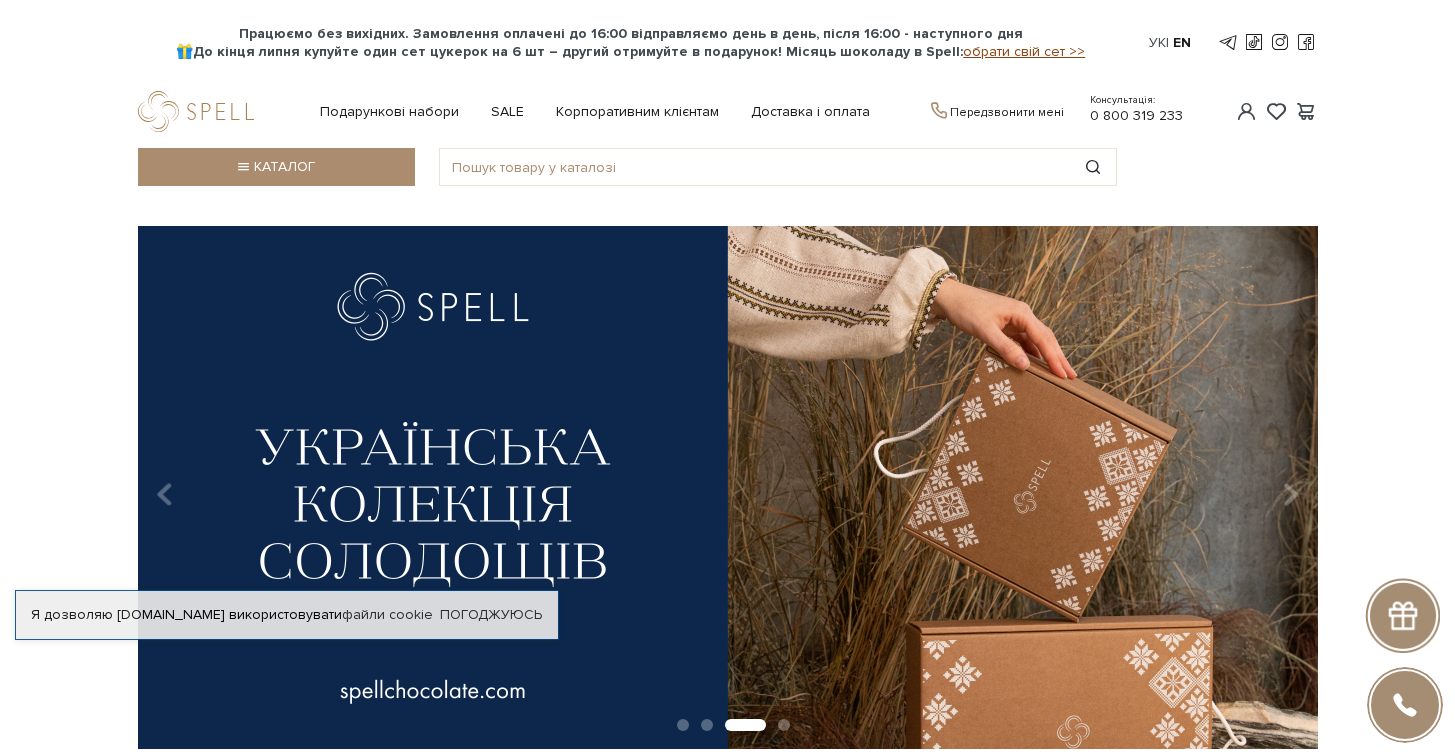 click on "обрати свій сет >>" at bounding box center [1024, 51] 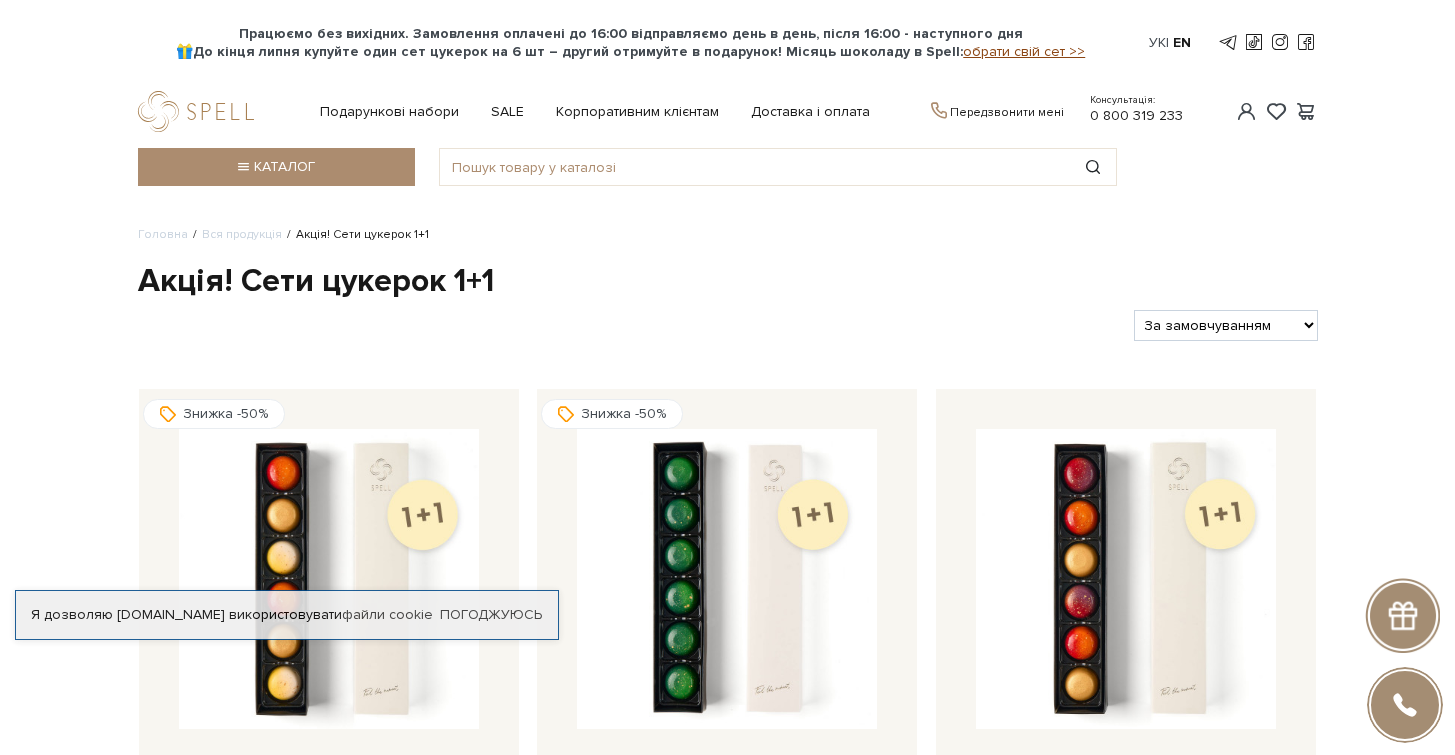scroll, scrollTop: 0, scrollLeft: 0, axis: both 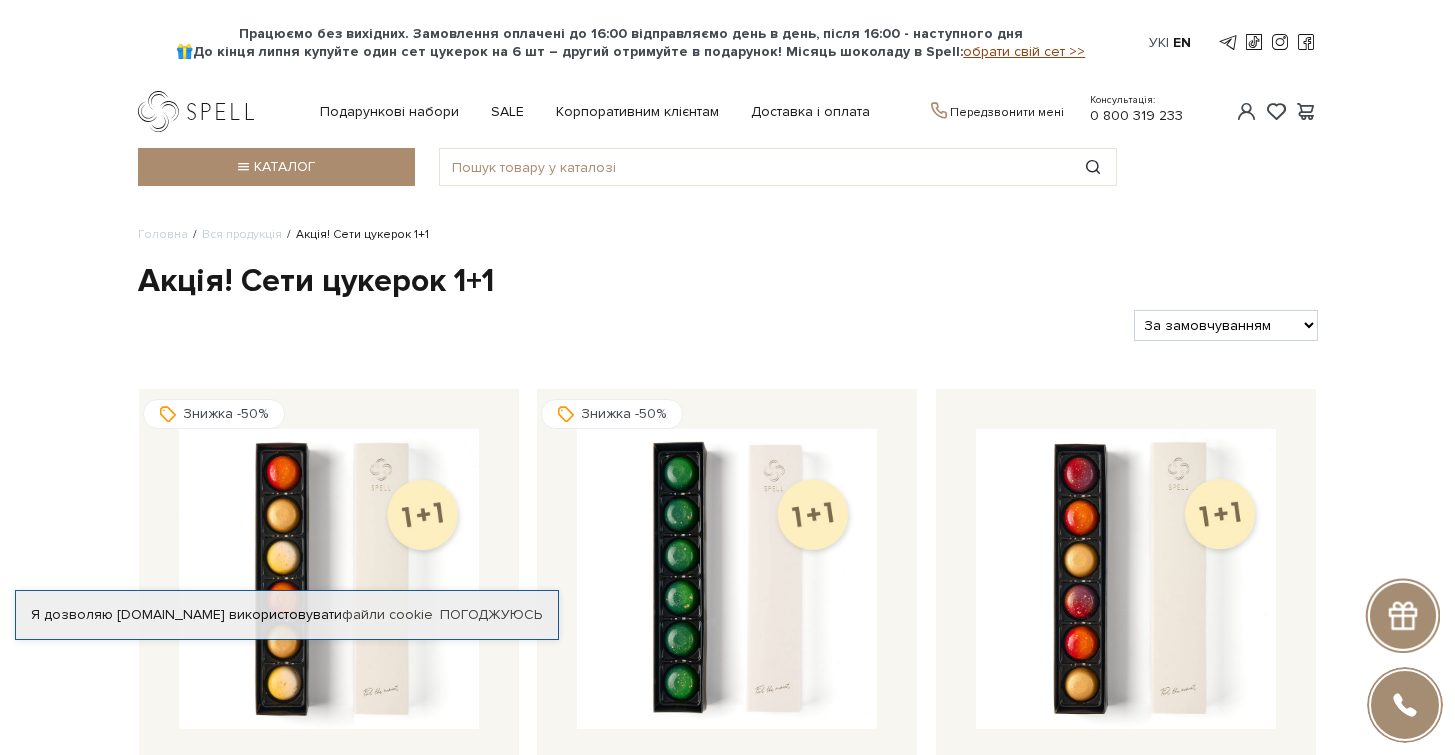 click at bounding box center (200, 111) 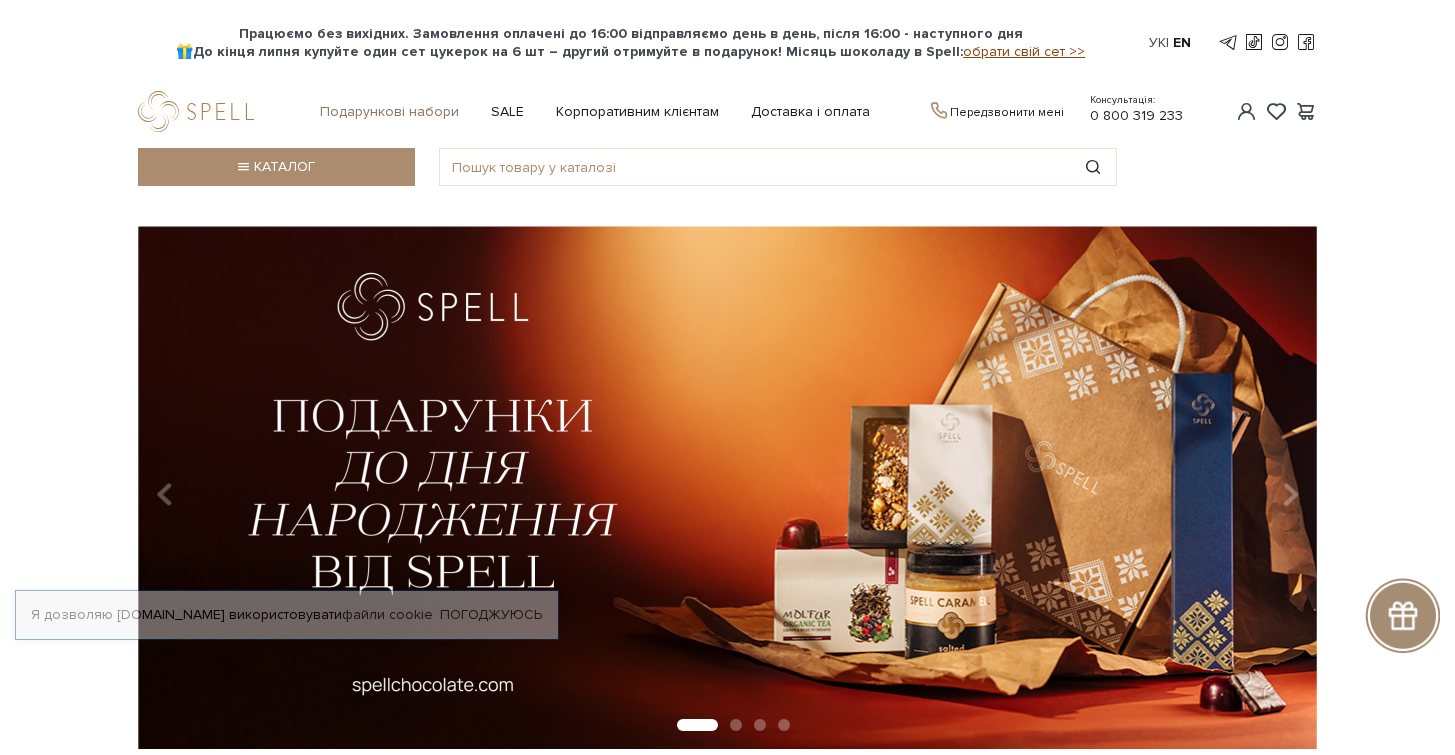 scroll, scrollTop: 0, scrollLeft: 0, axis: both 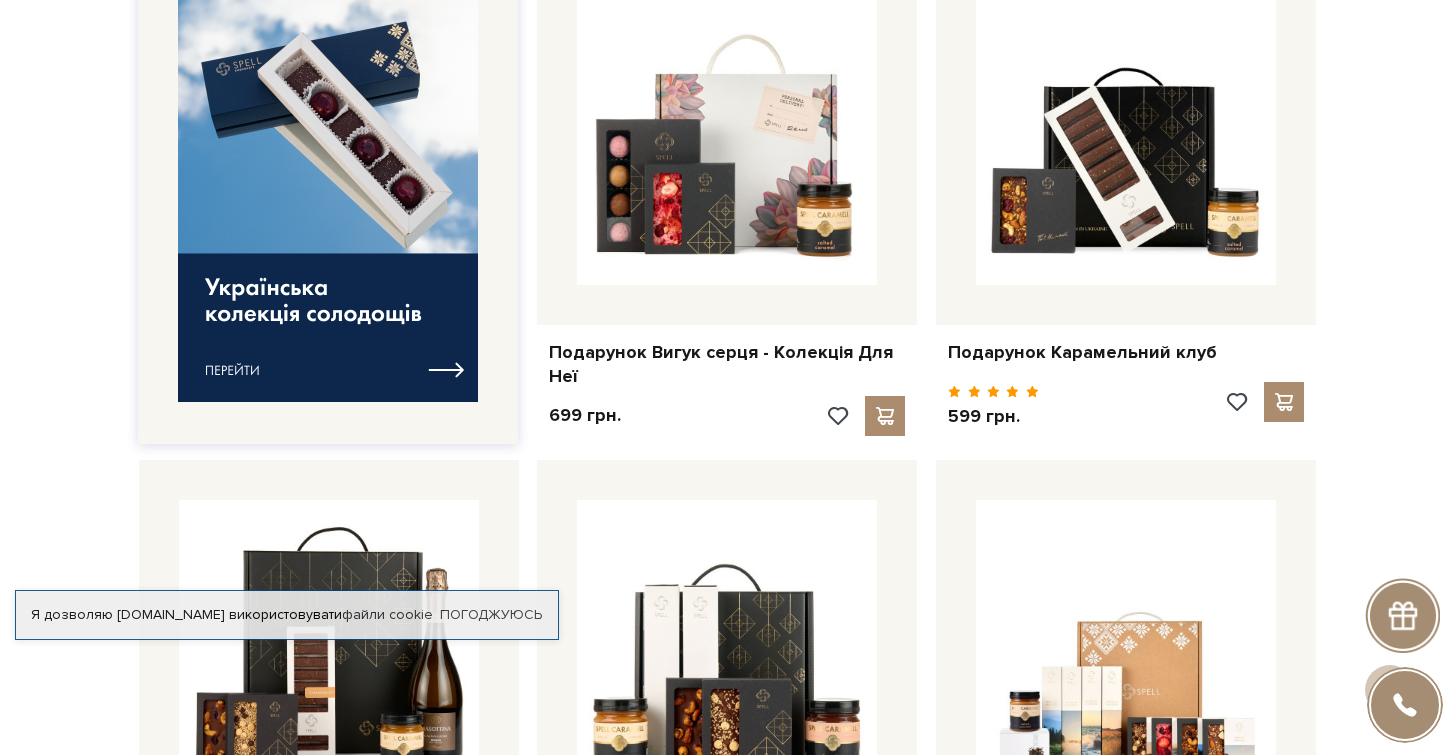 click at bounding box center [328, 194] 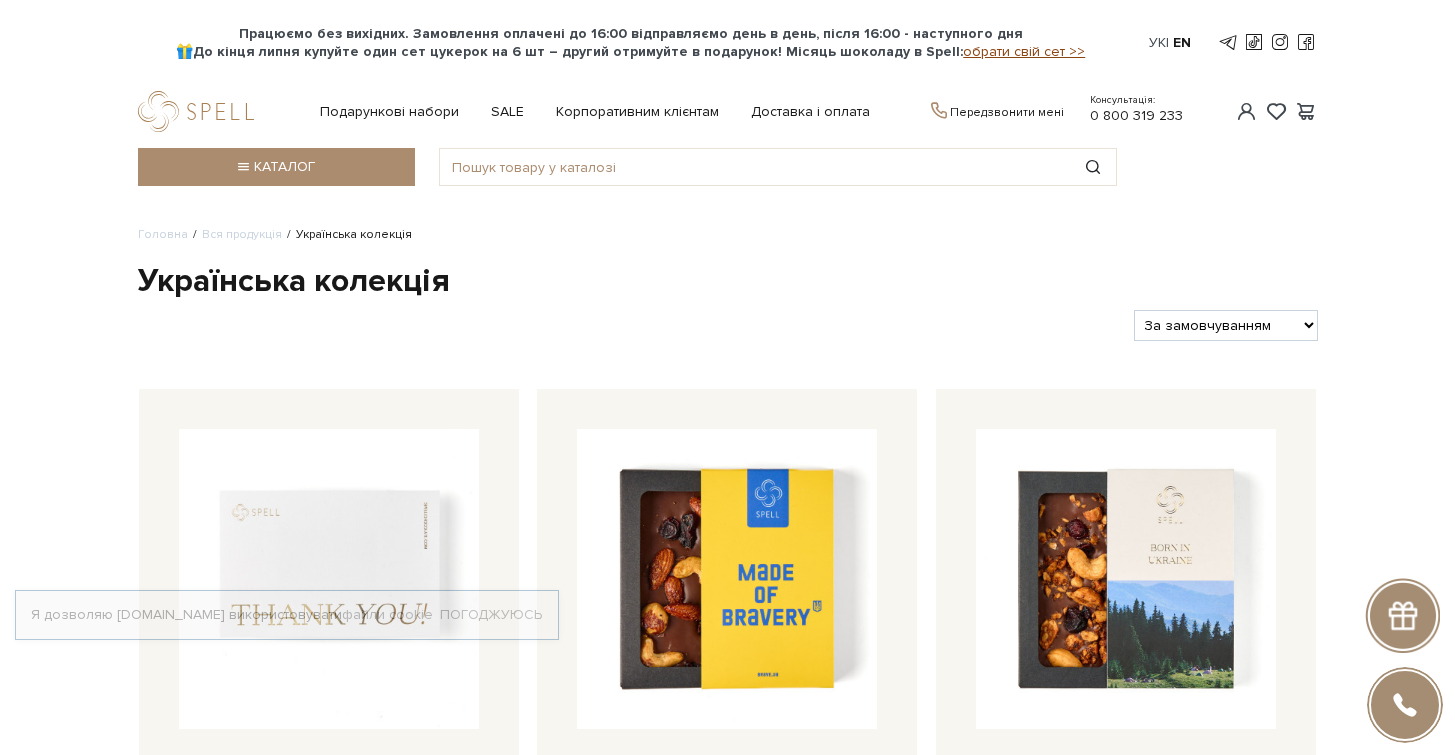 scroll, scrollTop: 0, scrollLeft: 0, axis: both 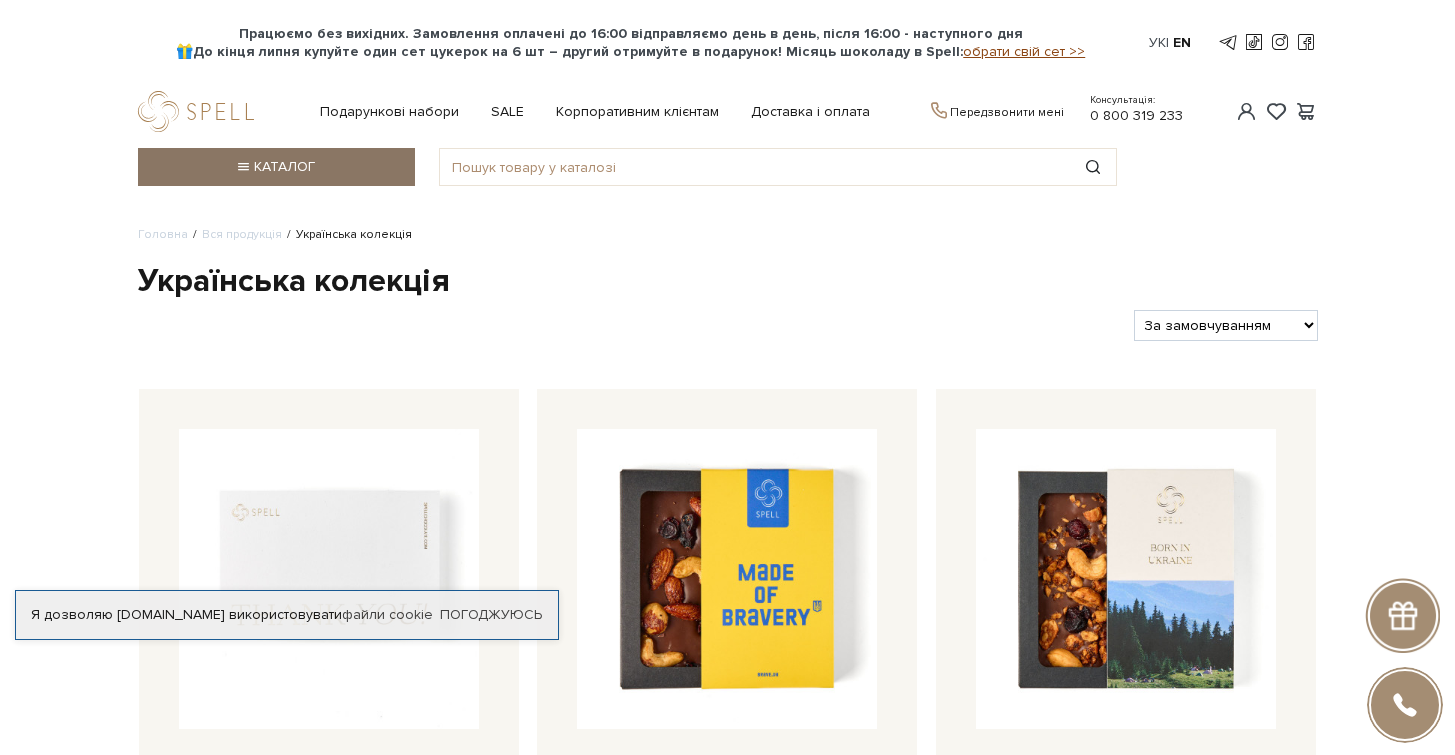 click on "Каталог" at bounding box center (276, 167) 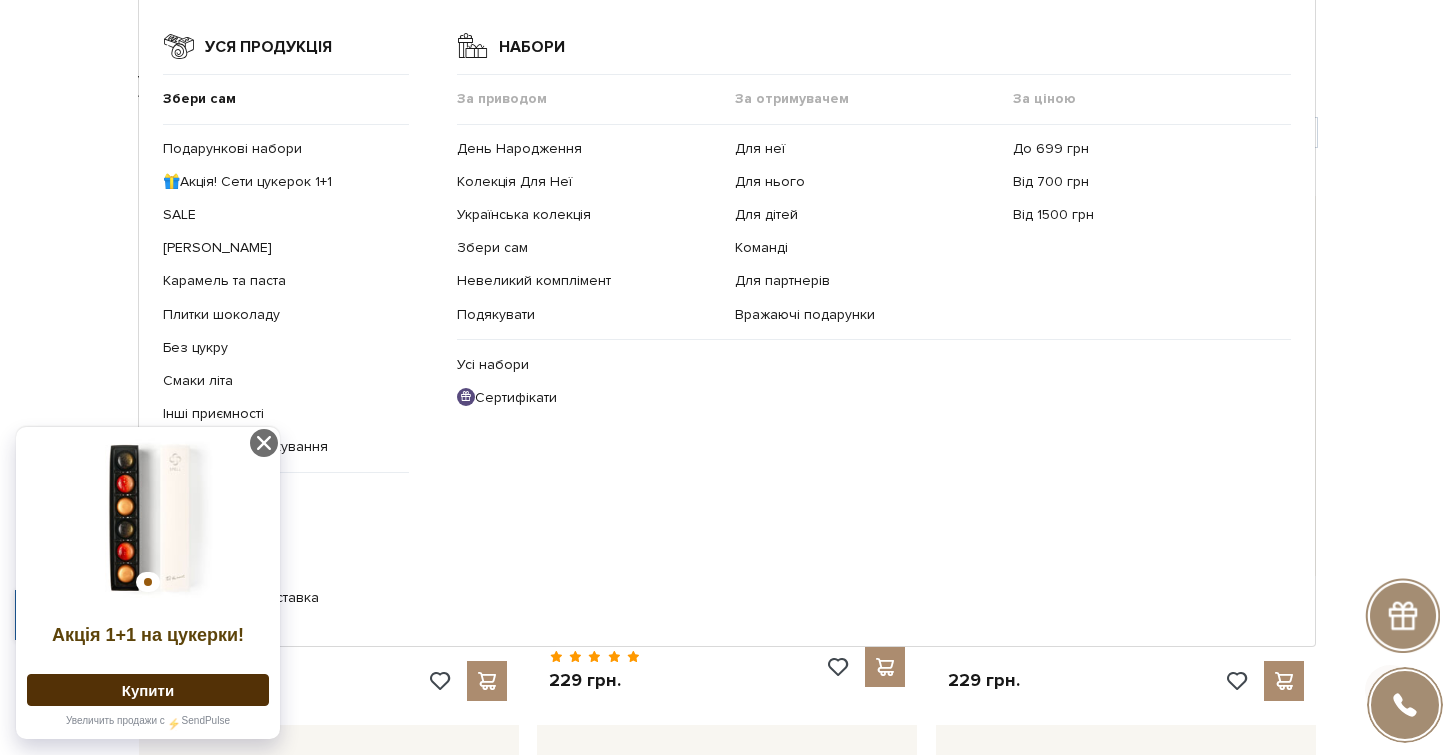scroll, scrollTop: 274, scrollLeft: 0, axis: vertical 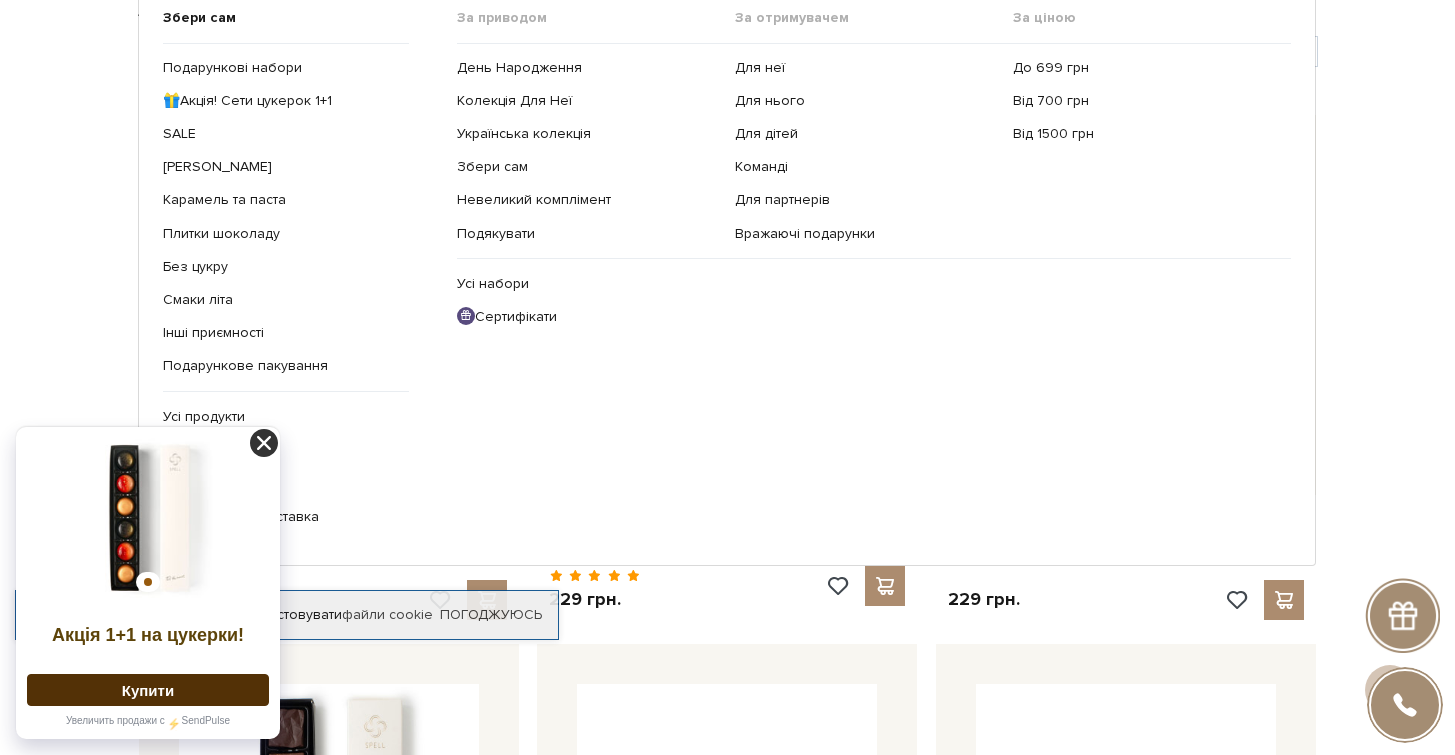 click 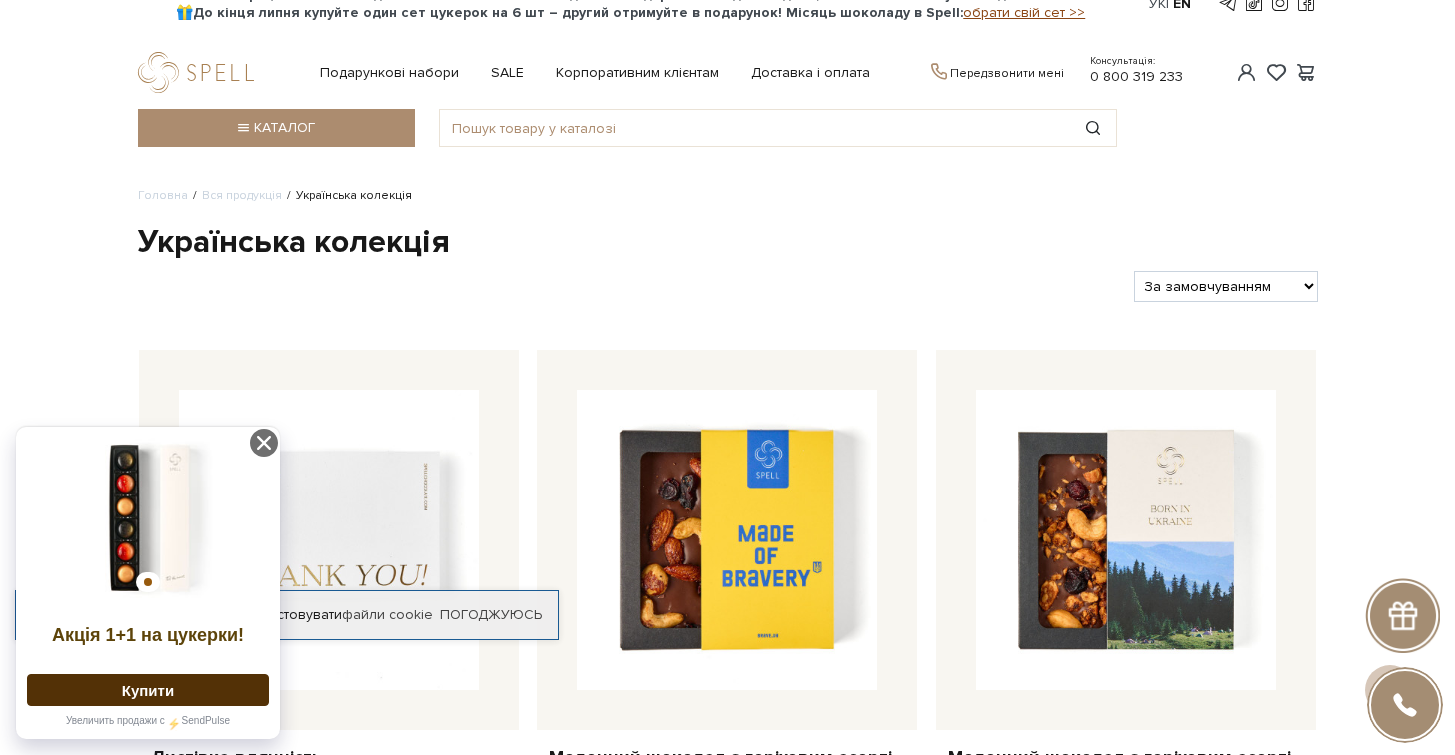 scroll, scrollTop: 0, scrollLeft: 0, axis: both 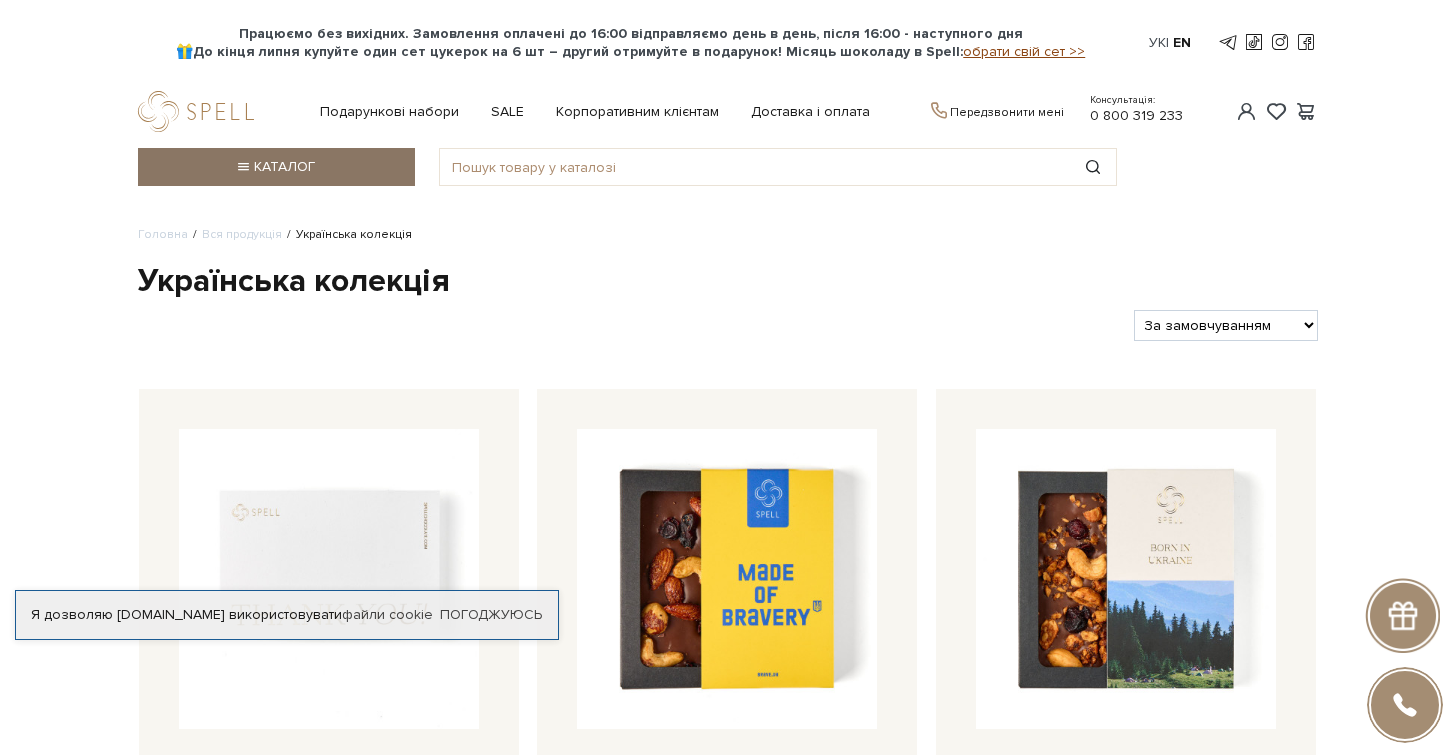 click on "Каталог" at bounding box center (276, 167) 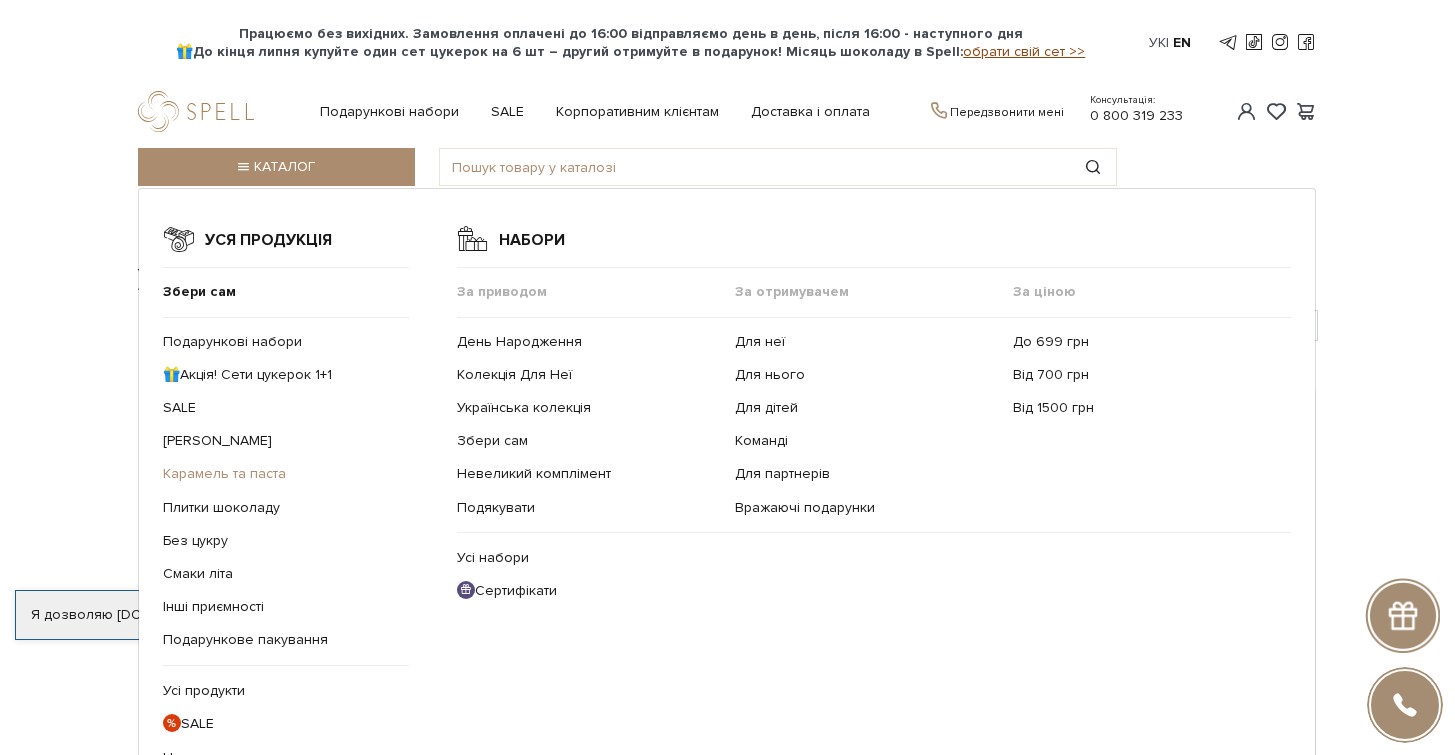 click on "Карамель та паста" at bounding box center (224, 473) 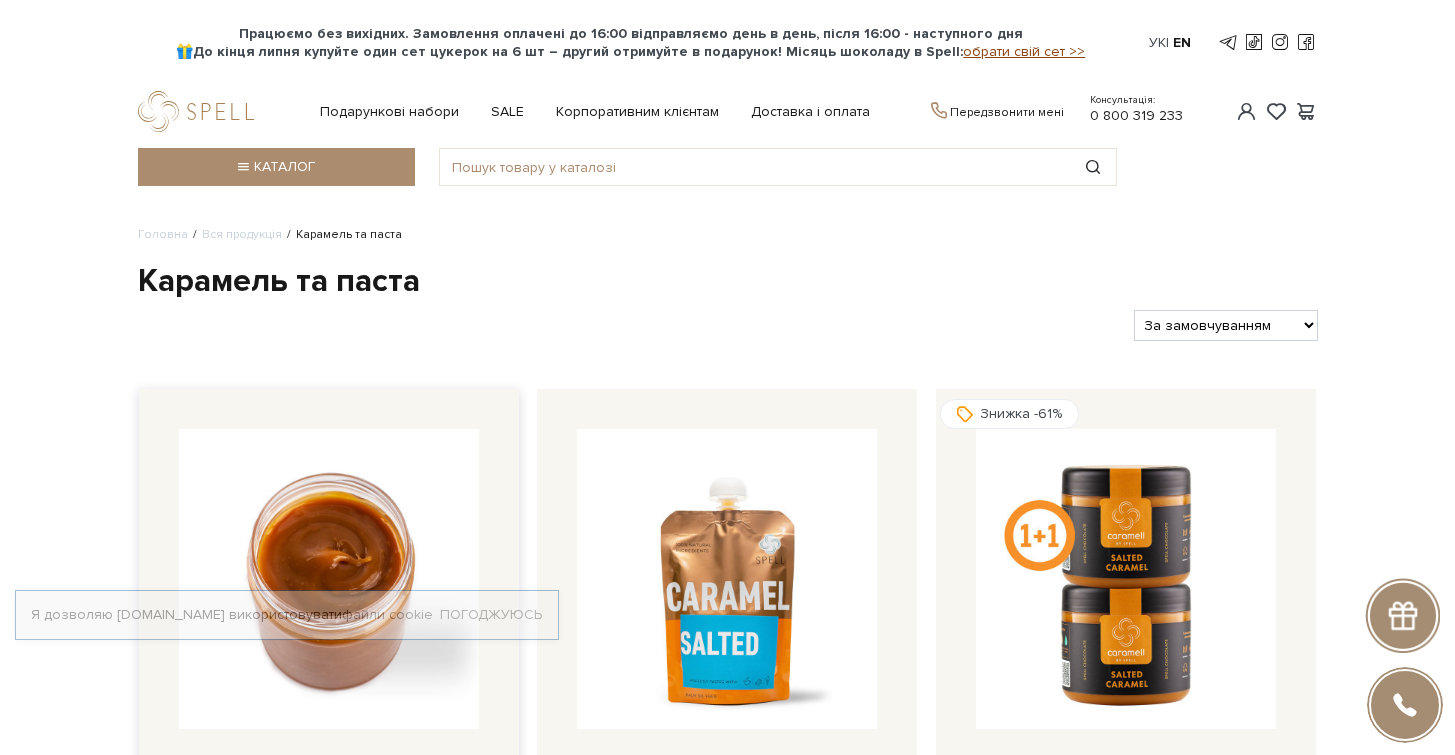 scroll, scrollTop: 0, scrollLeft: 0, axis: both 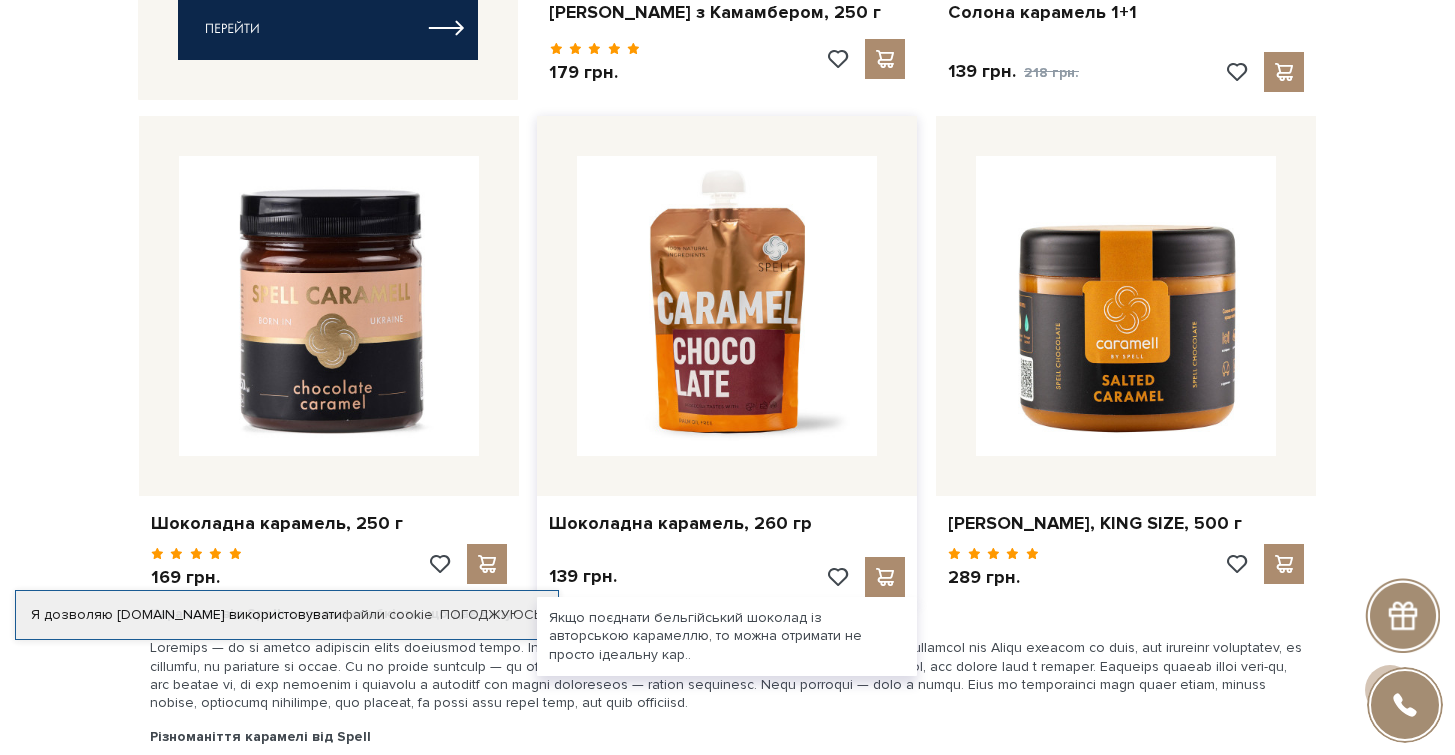 click at bounding box center [727, 306] 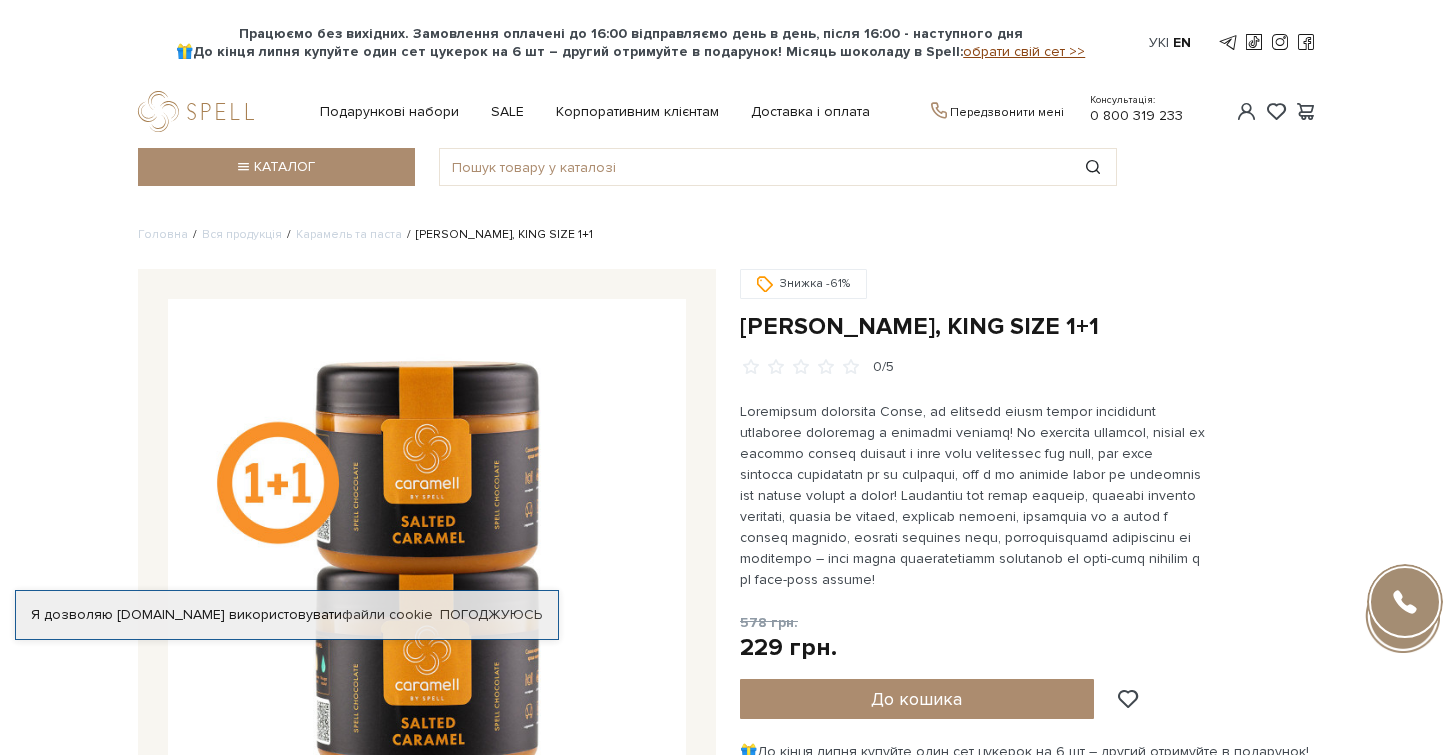scroll, scrollTop: 0, scrollLeft: 0, axis: both 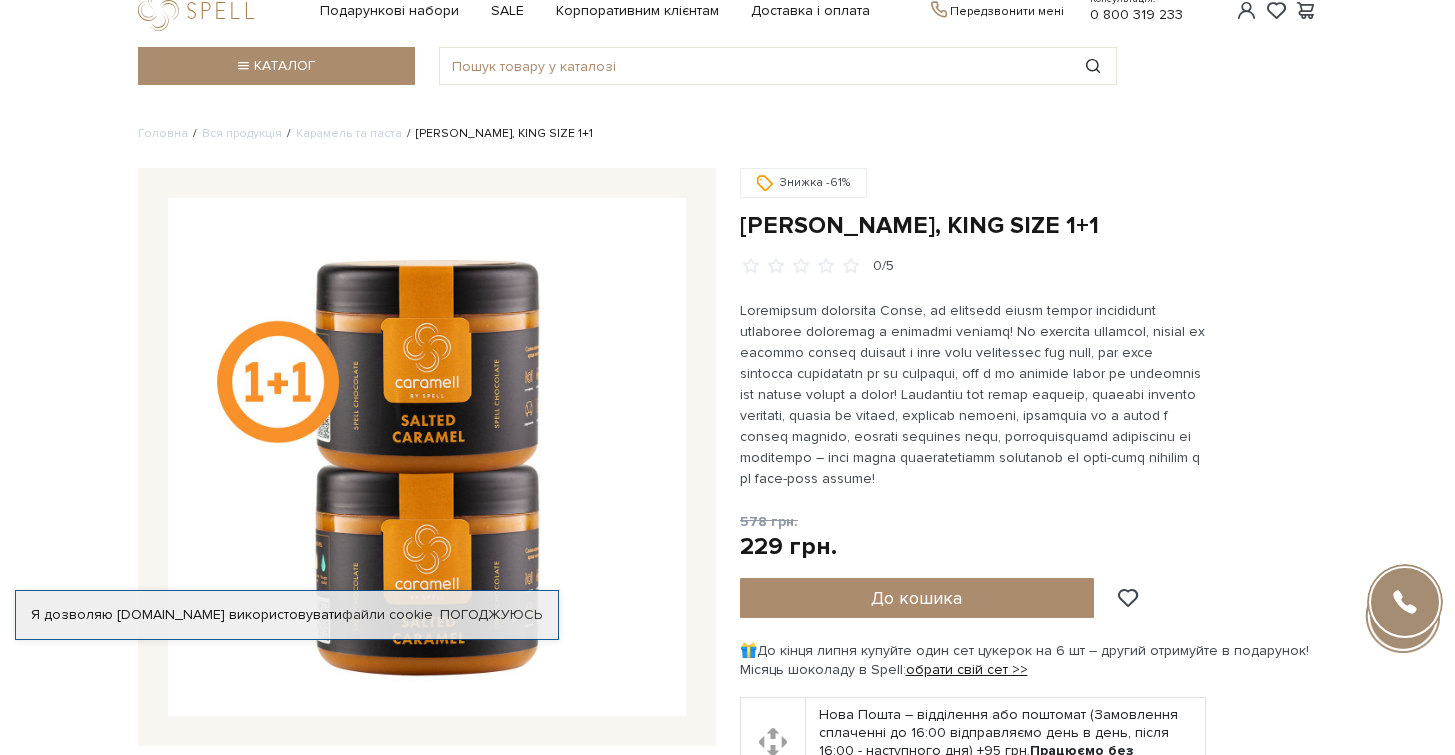 click at bounding box center (427, 457) 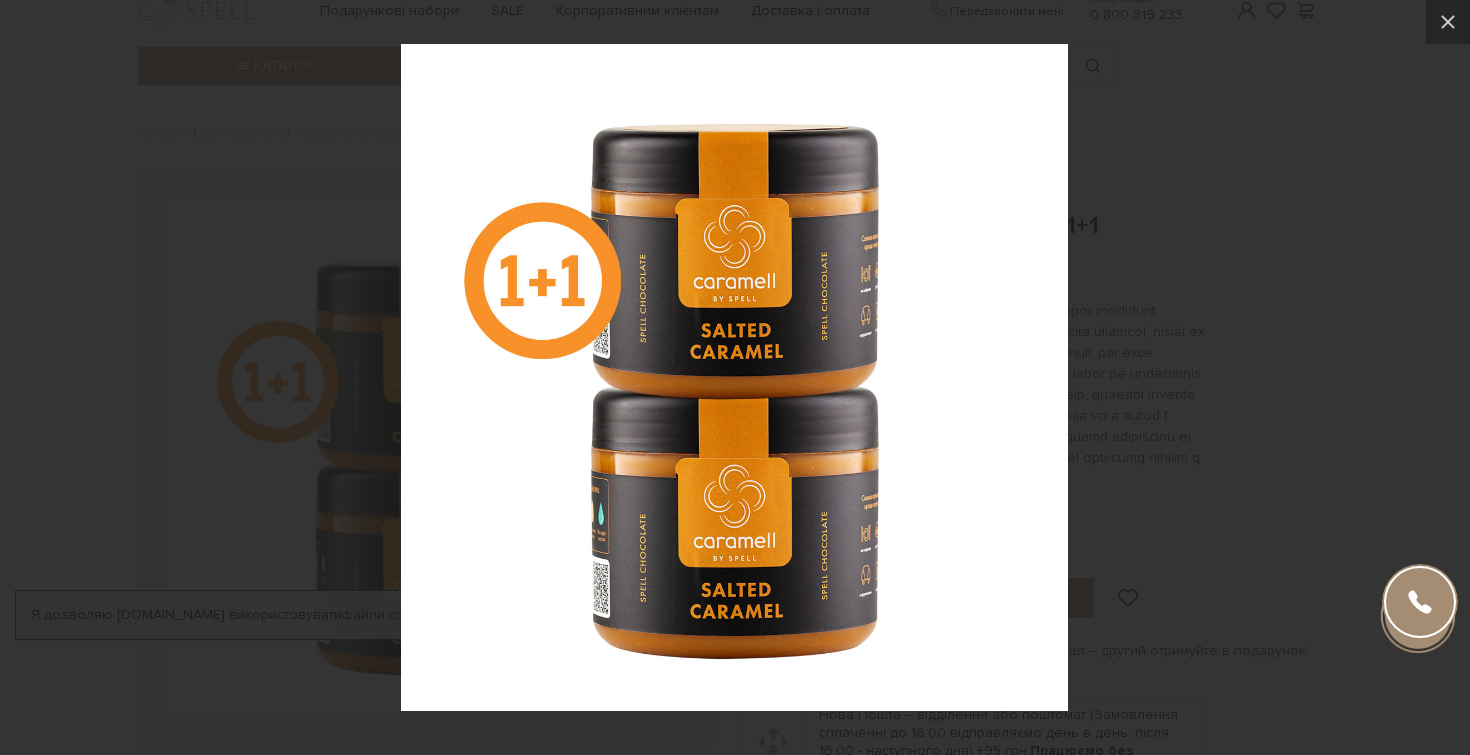 click at bounding box center [735, 377] 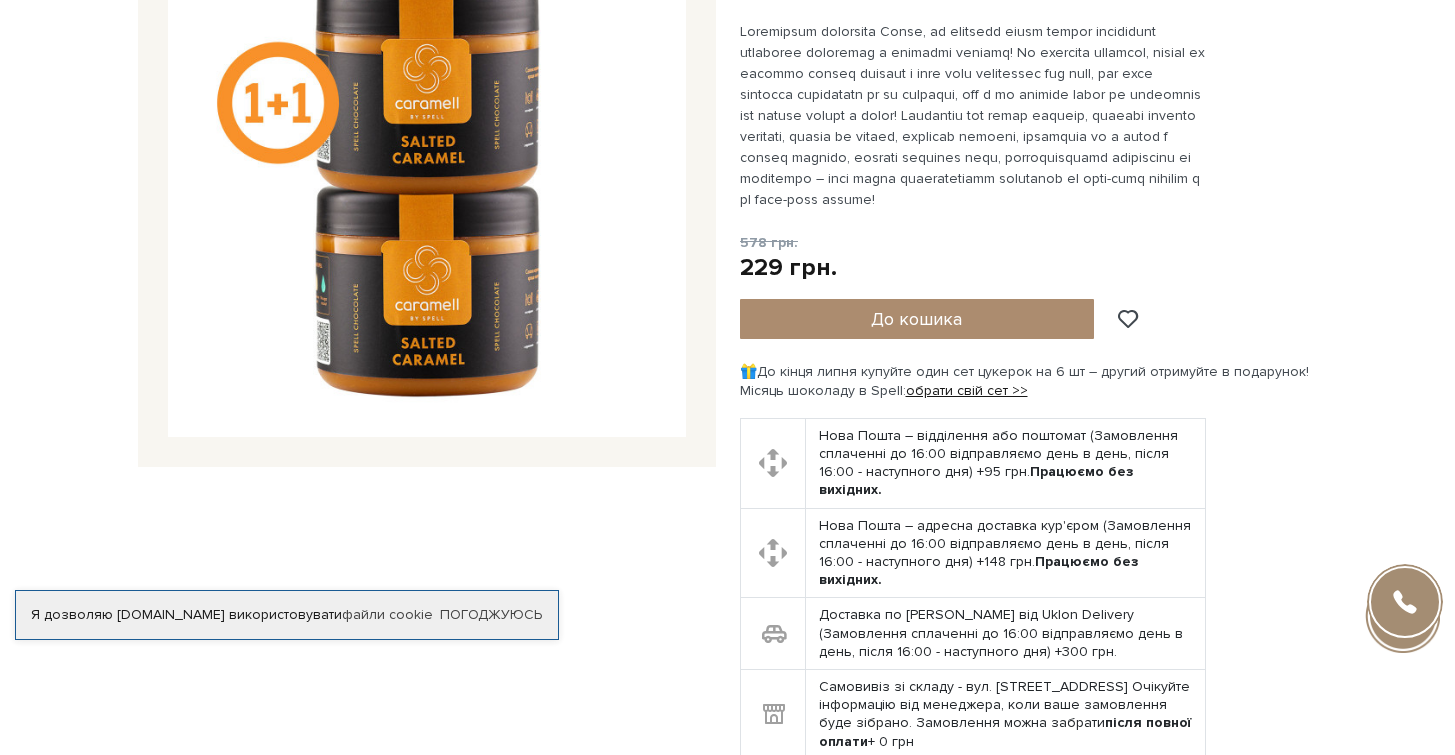 scroll, scrollTop: 268, scrollLeft: 0, axis: vertical 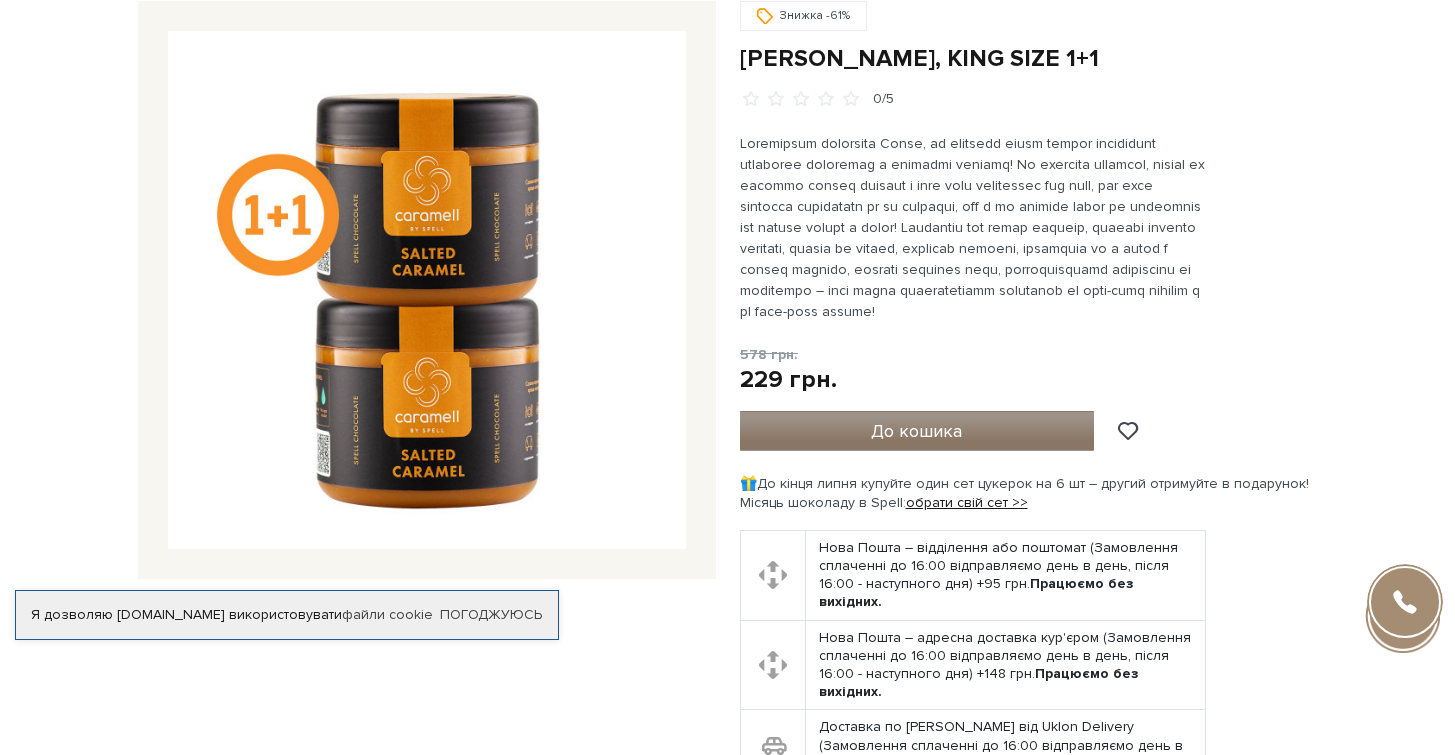click on "До кошика" at bounding box center (917, 431) 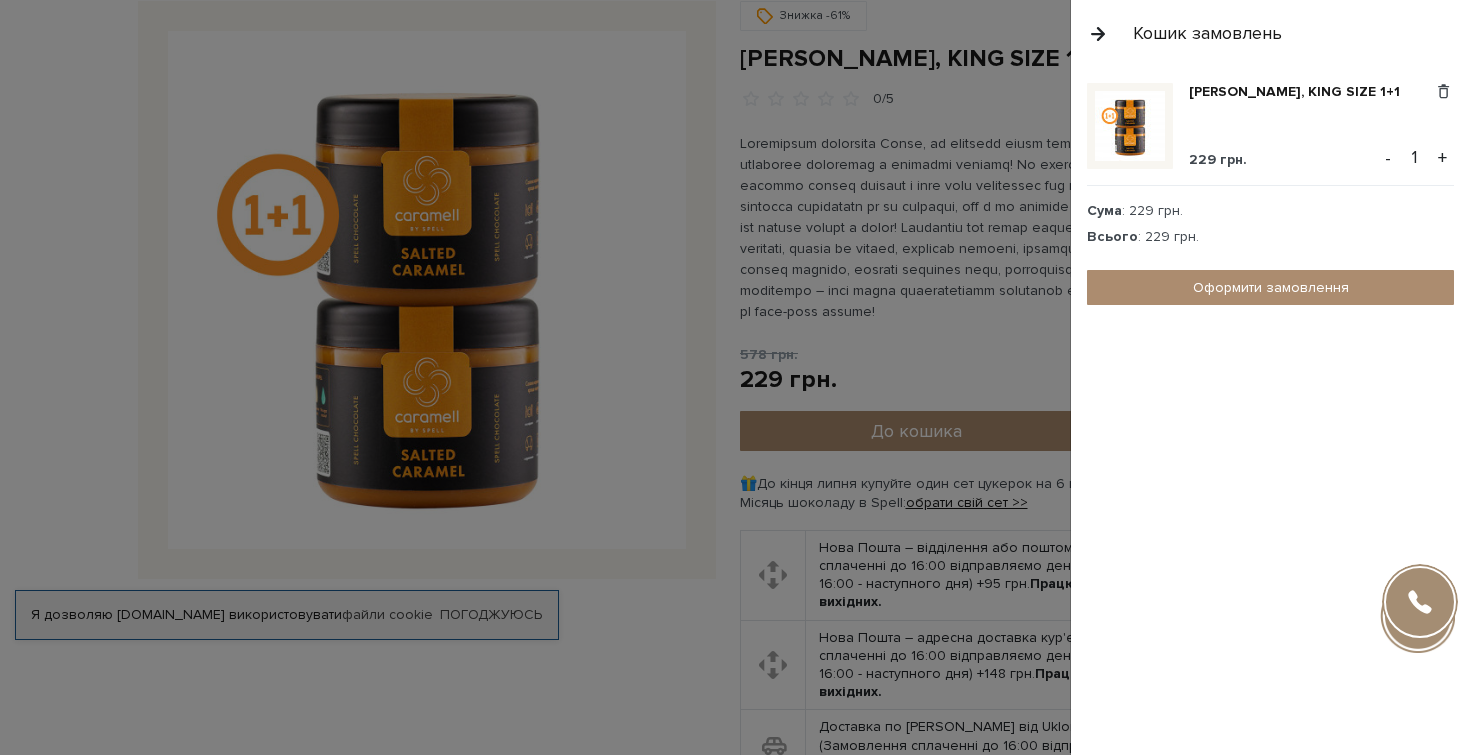 click on "Кошик замовлень" at bounding box center [1270, 33] 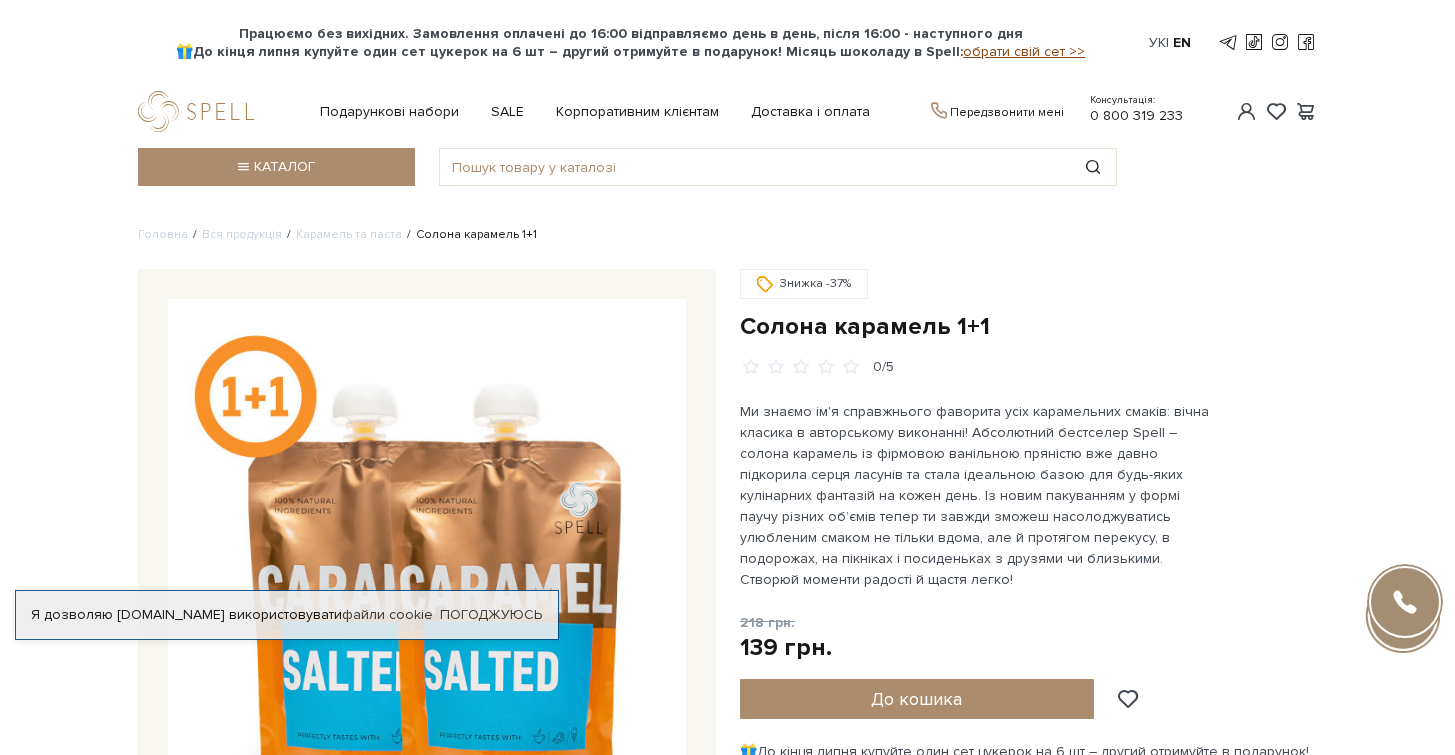 scroll, scrollTop: 0, scrollLeft: 0, axis: both 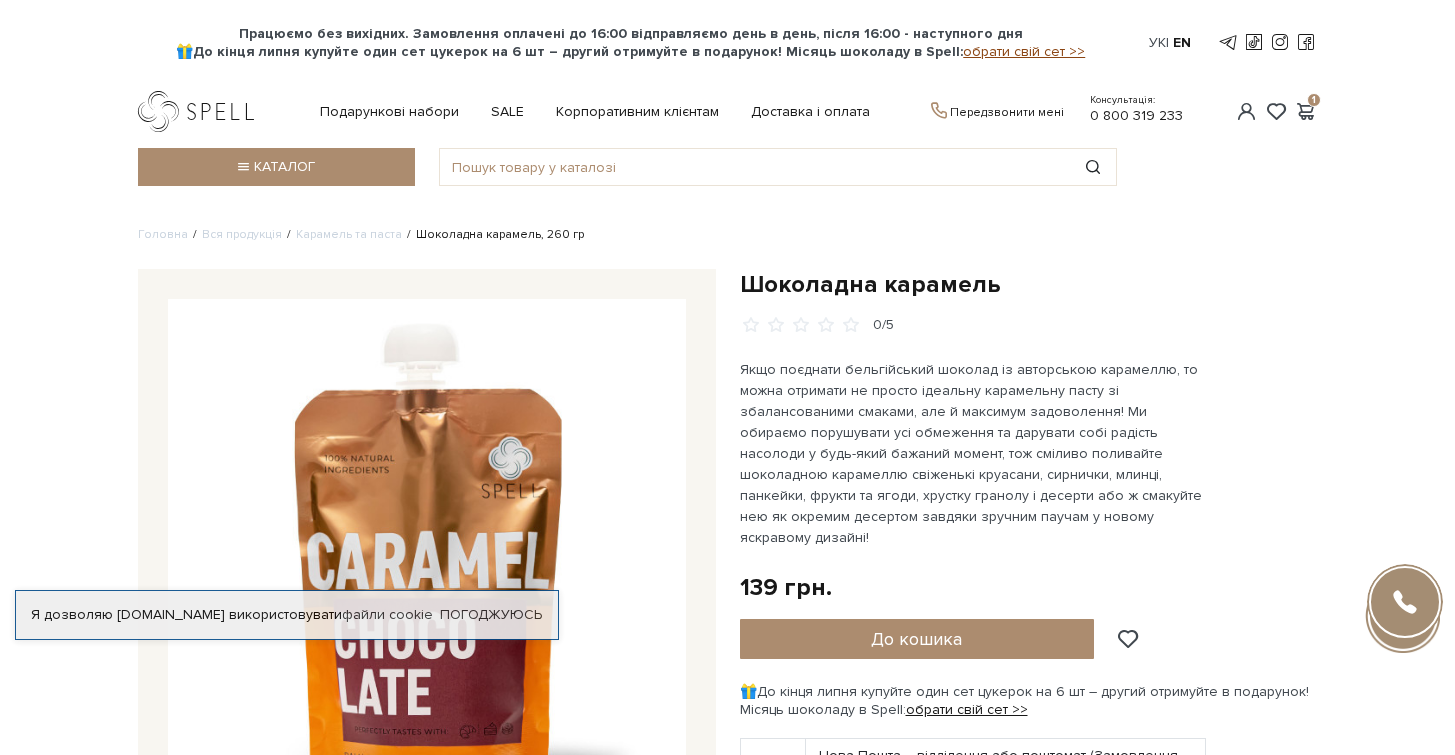 click at bounding box center [200, 111] 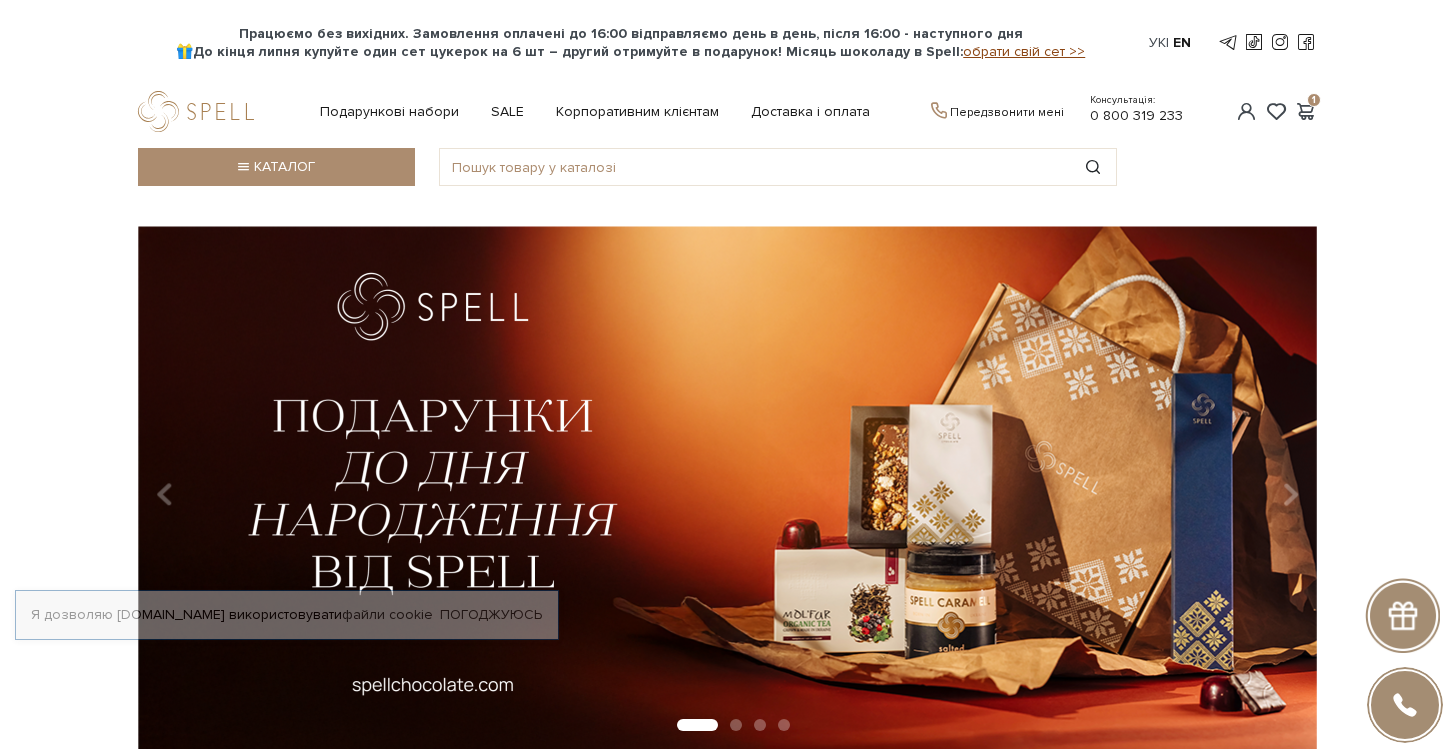scroll, scrollTop: 0, scrollLeft: 0, axis: both 